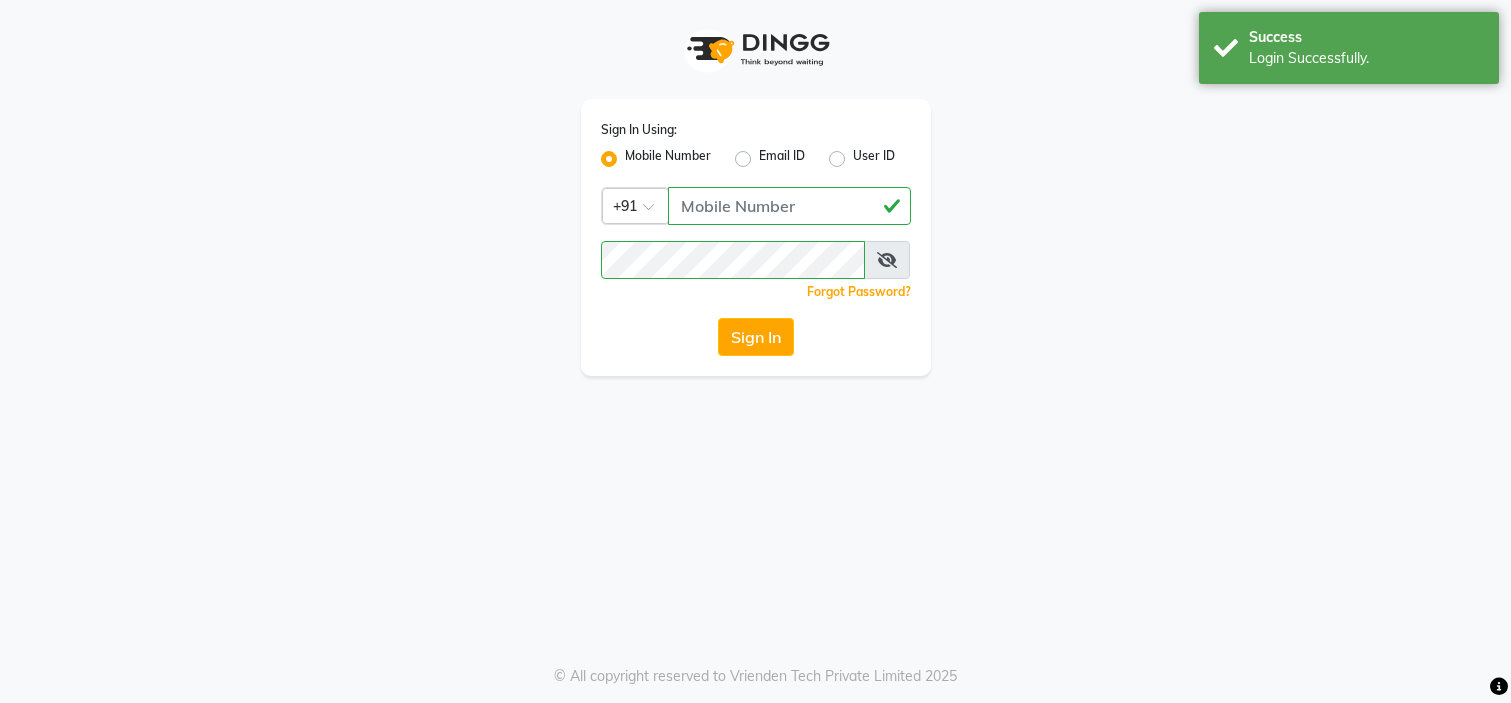 scroll, scrollTop: 0, scrollLeft: 0, axis: both 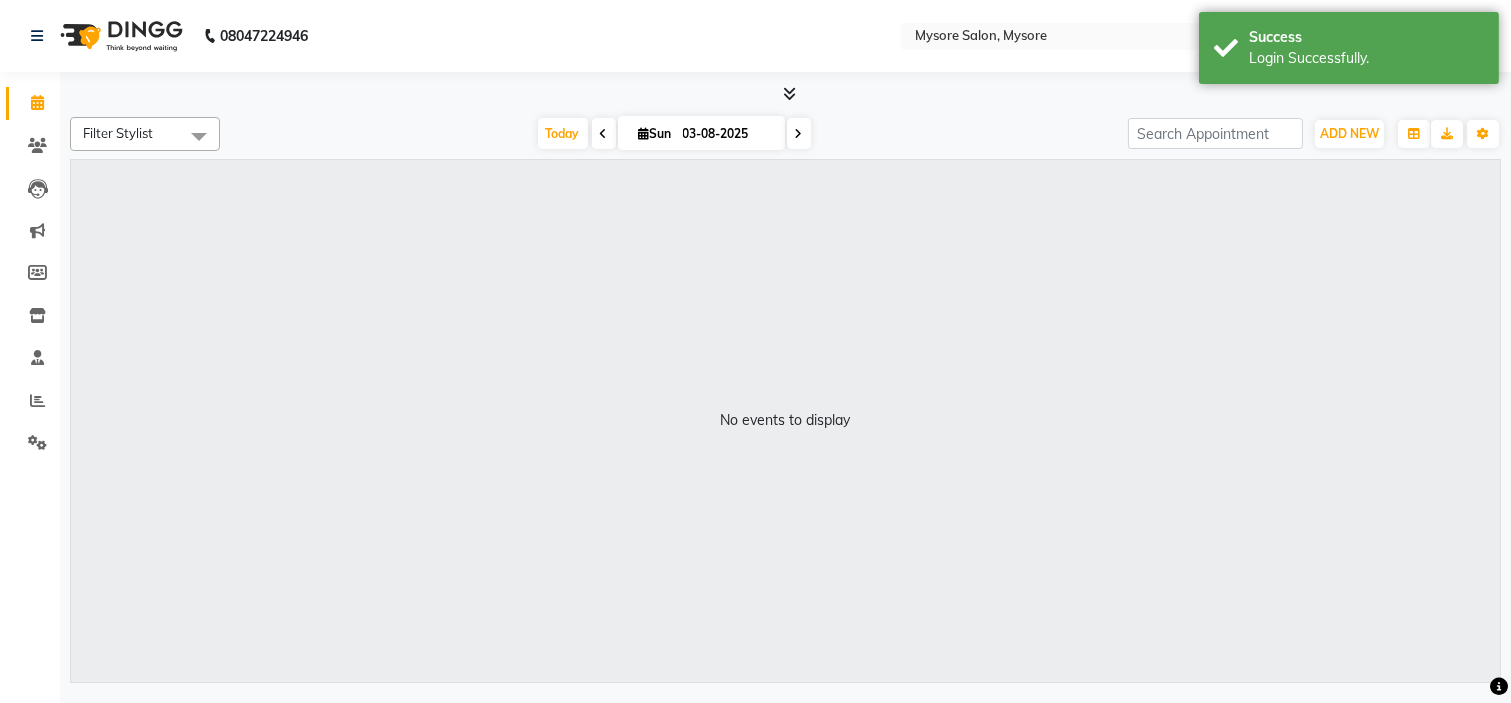 select on "en" 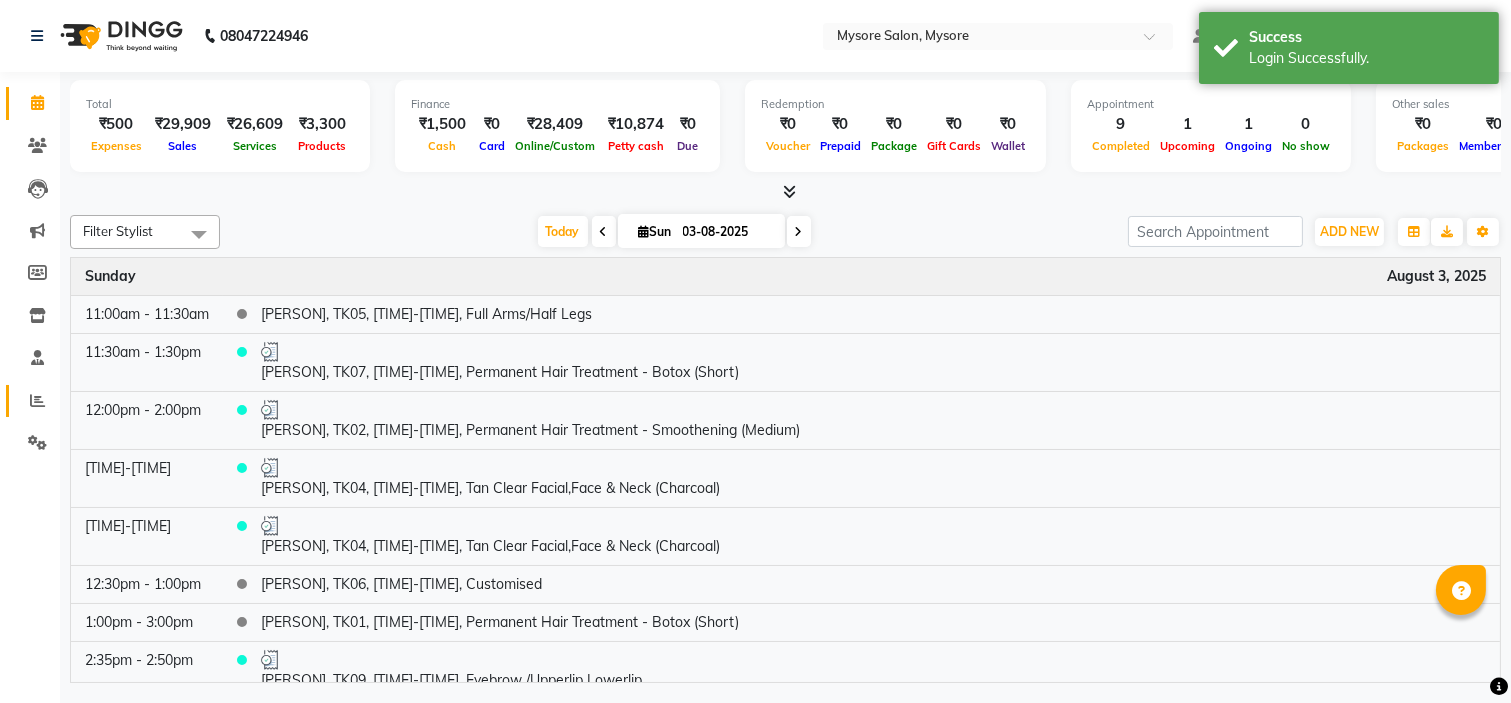 click on "Reports" 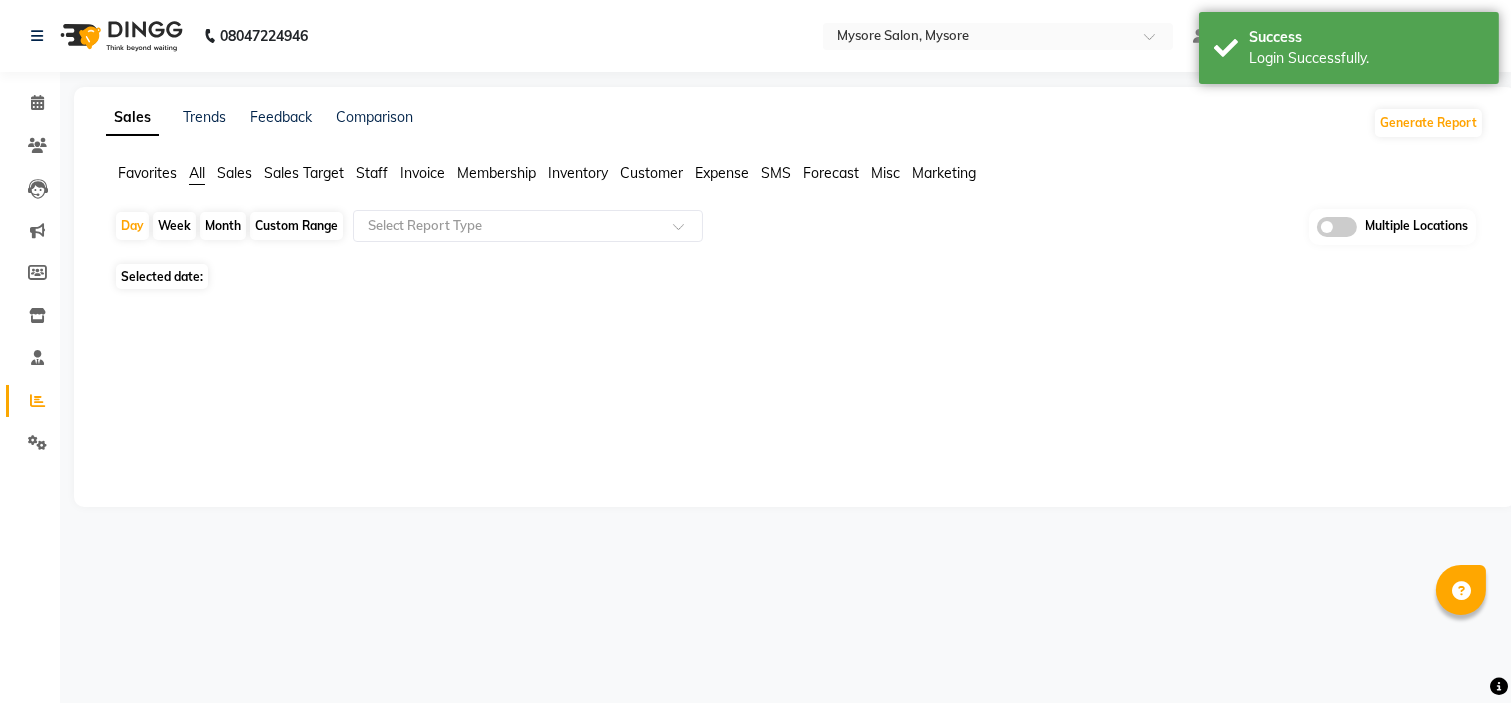 click 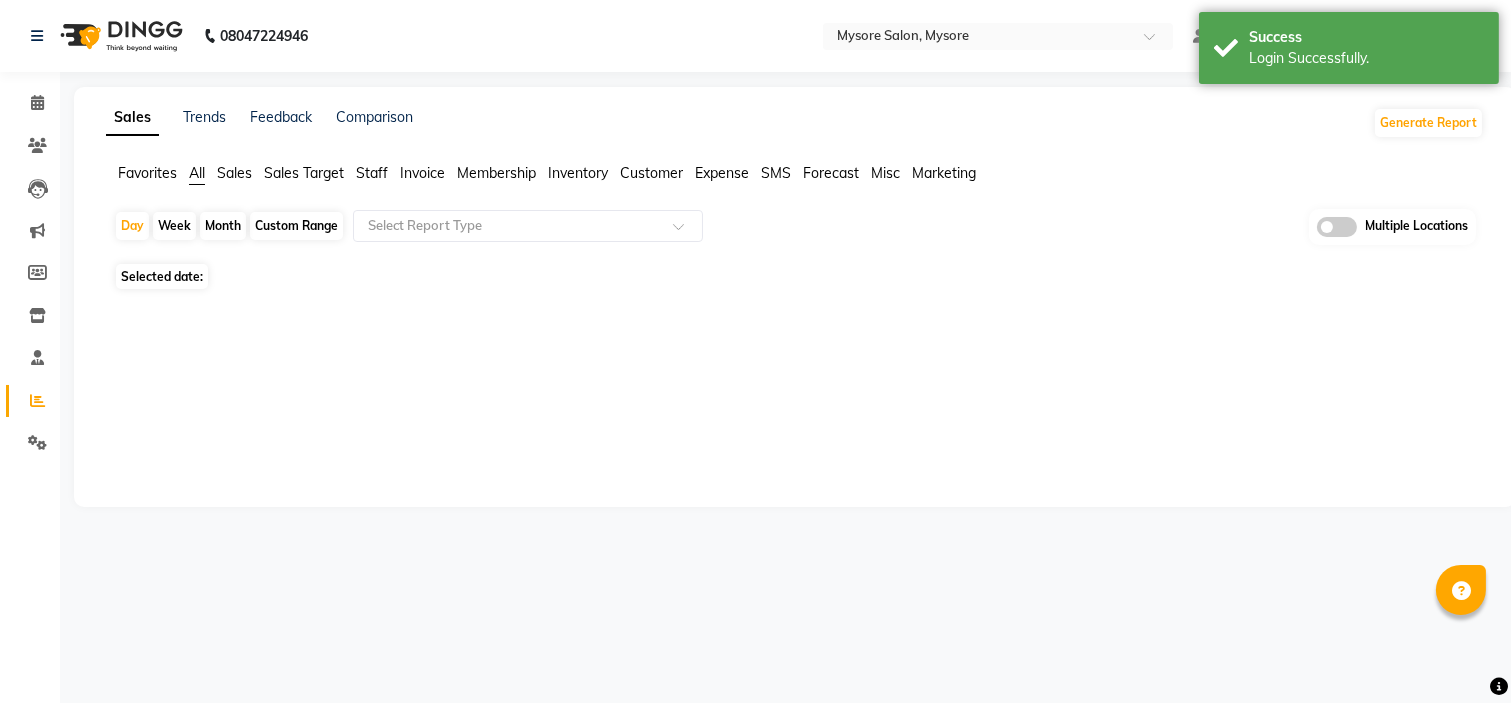 click 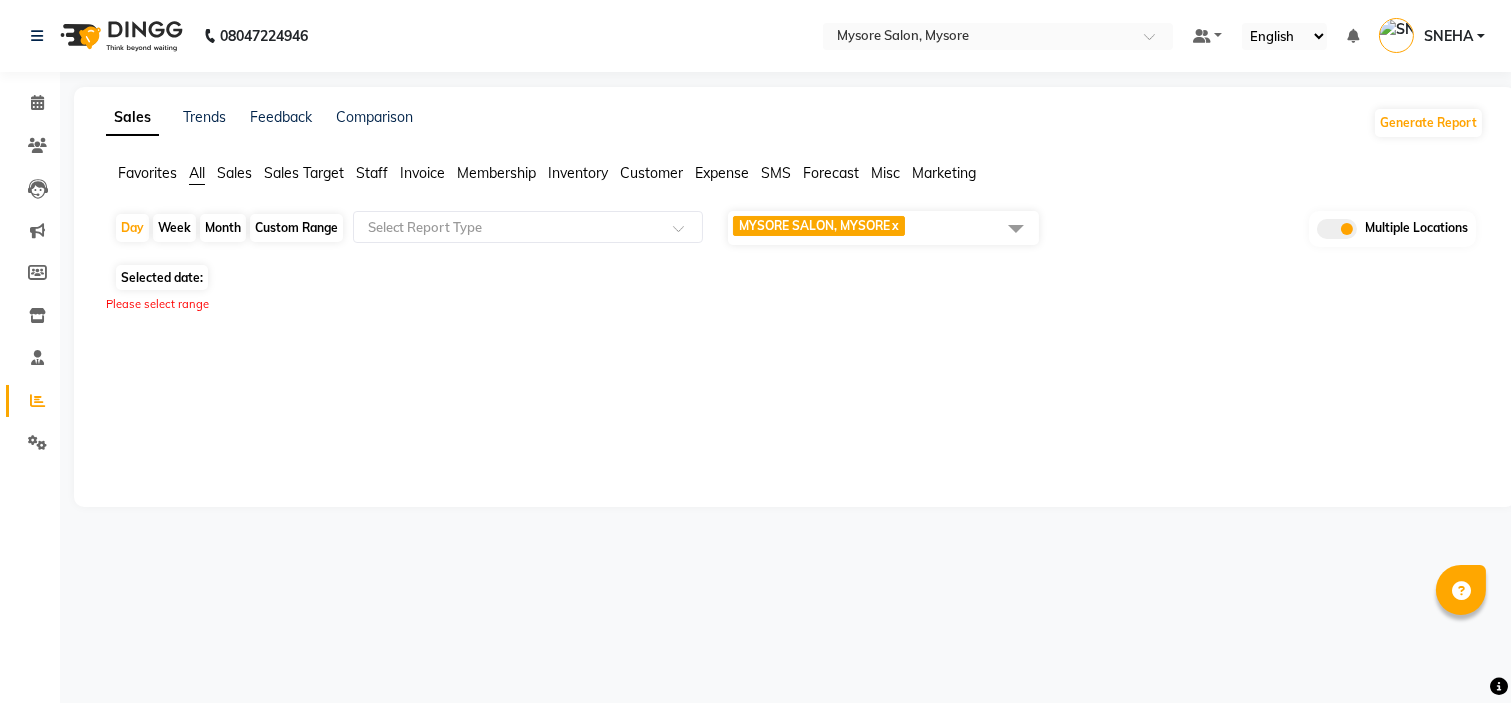 click 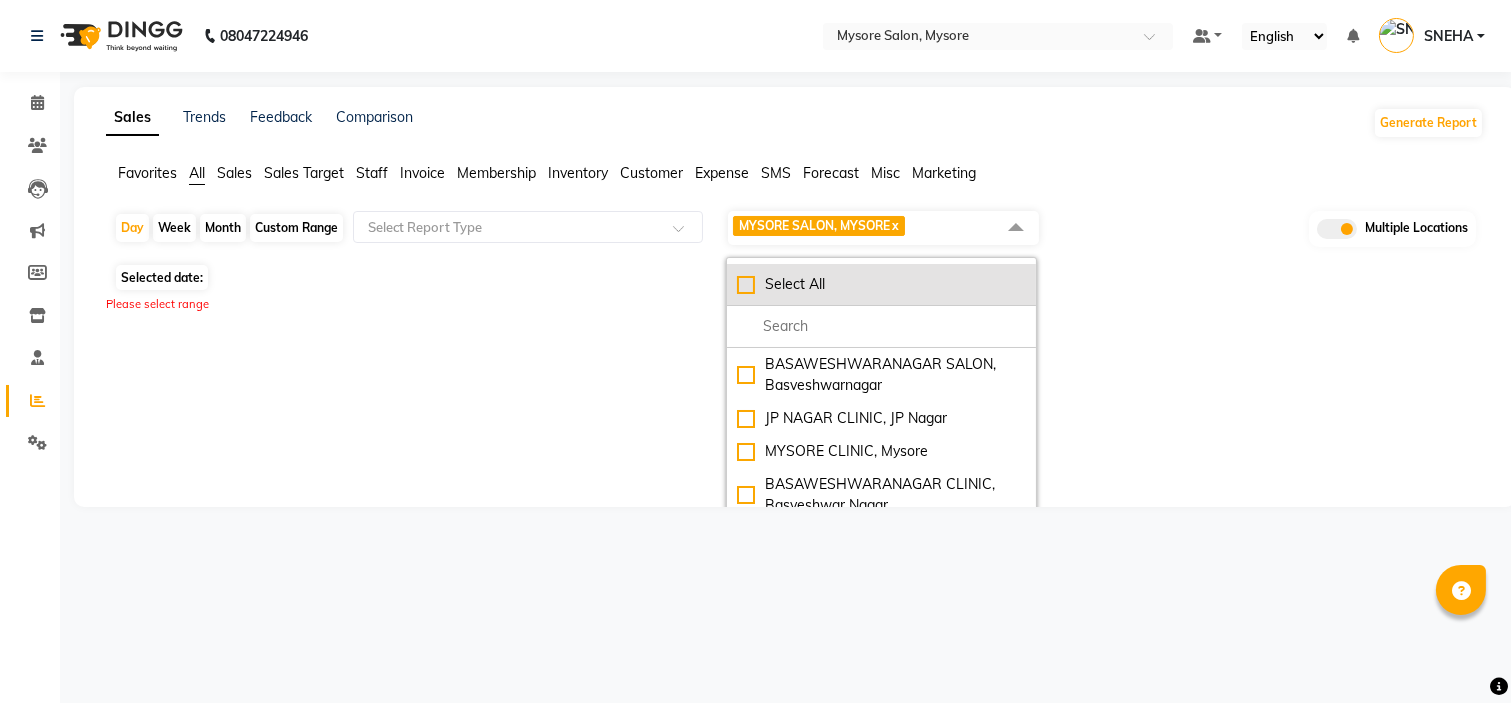 click on "Select All" 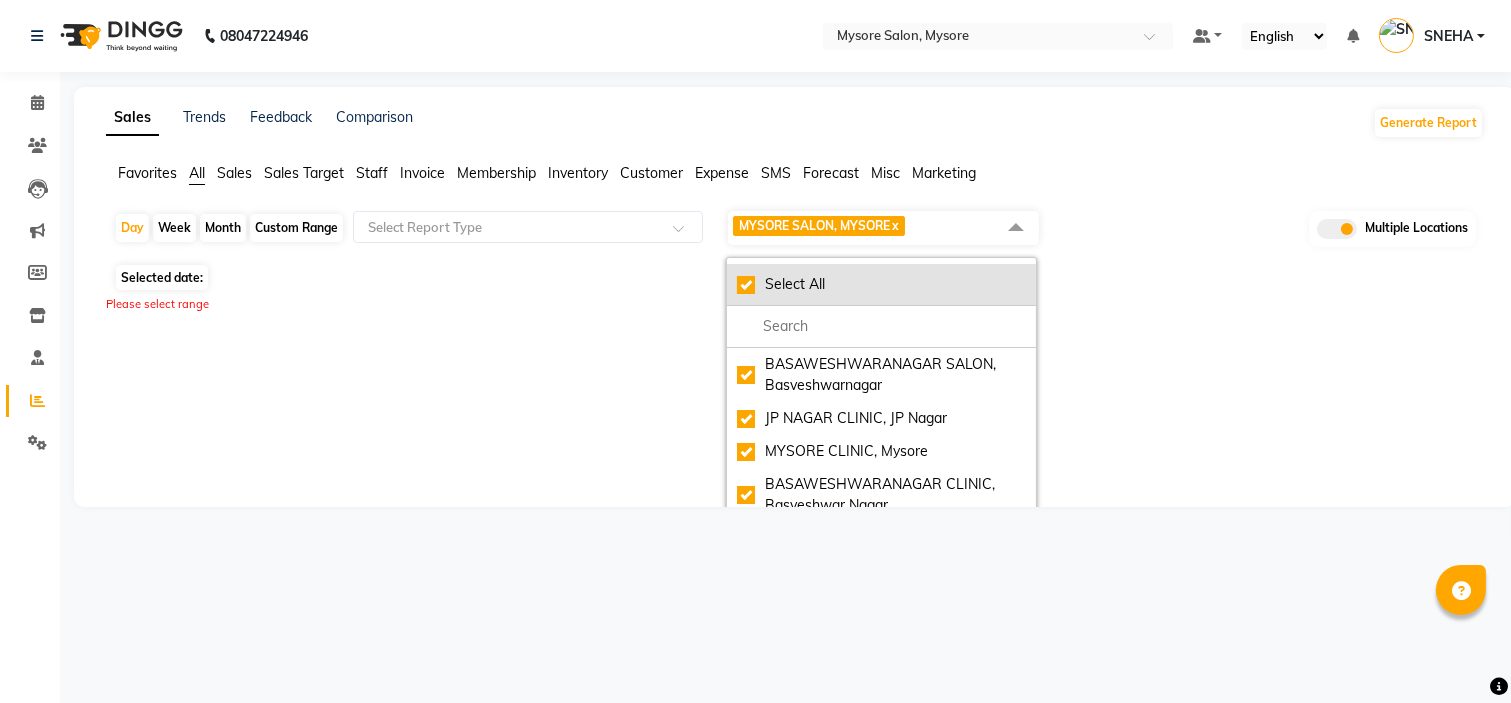 checkbox on "true" 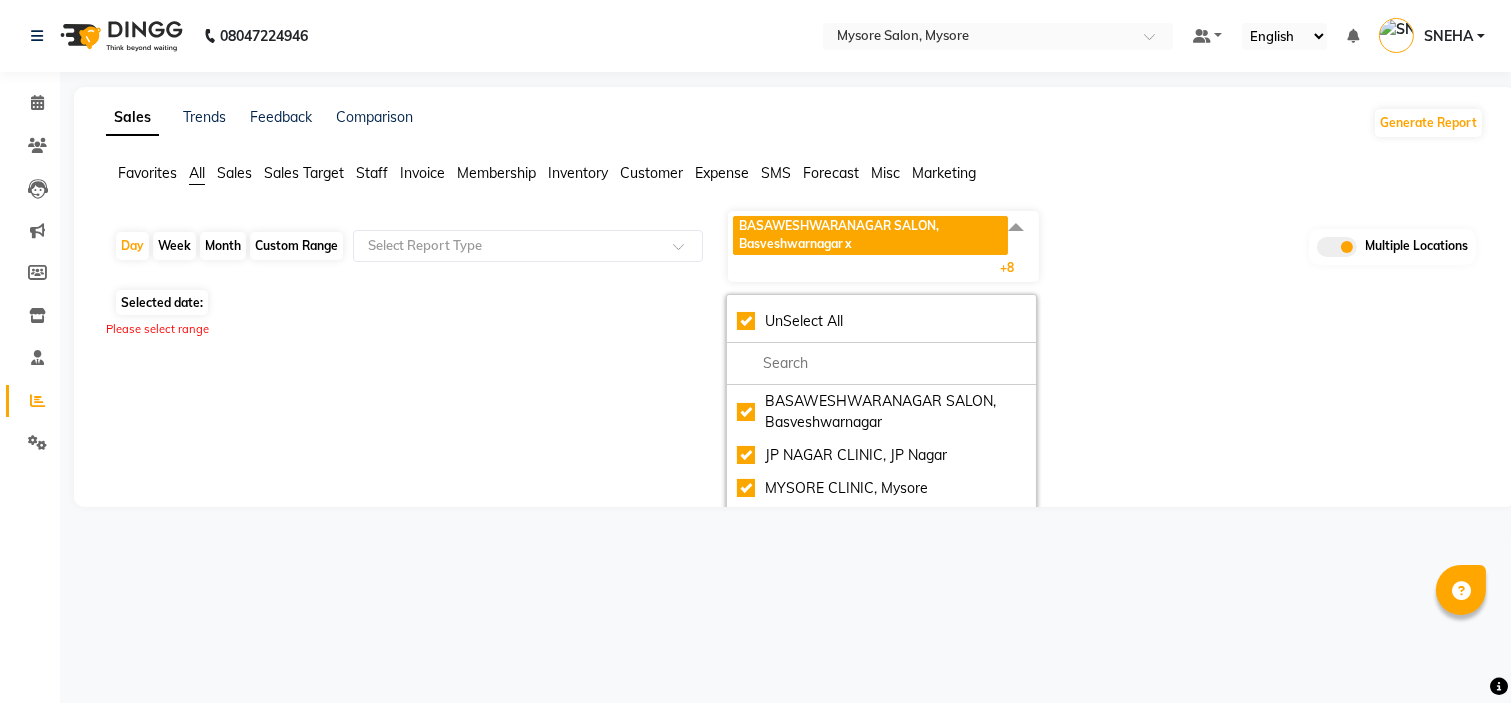 click 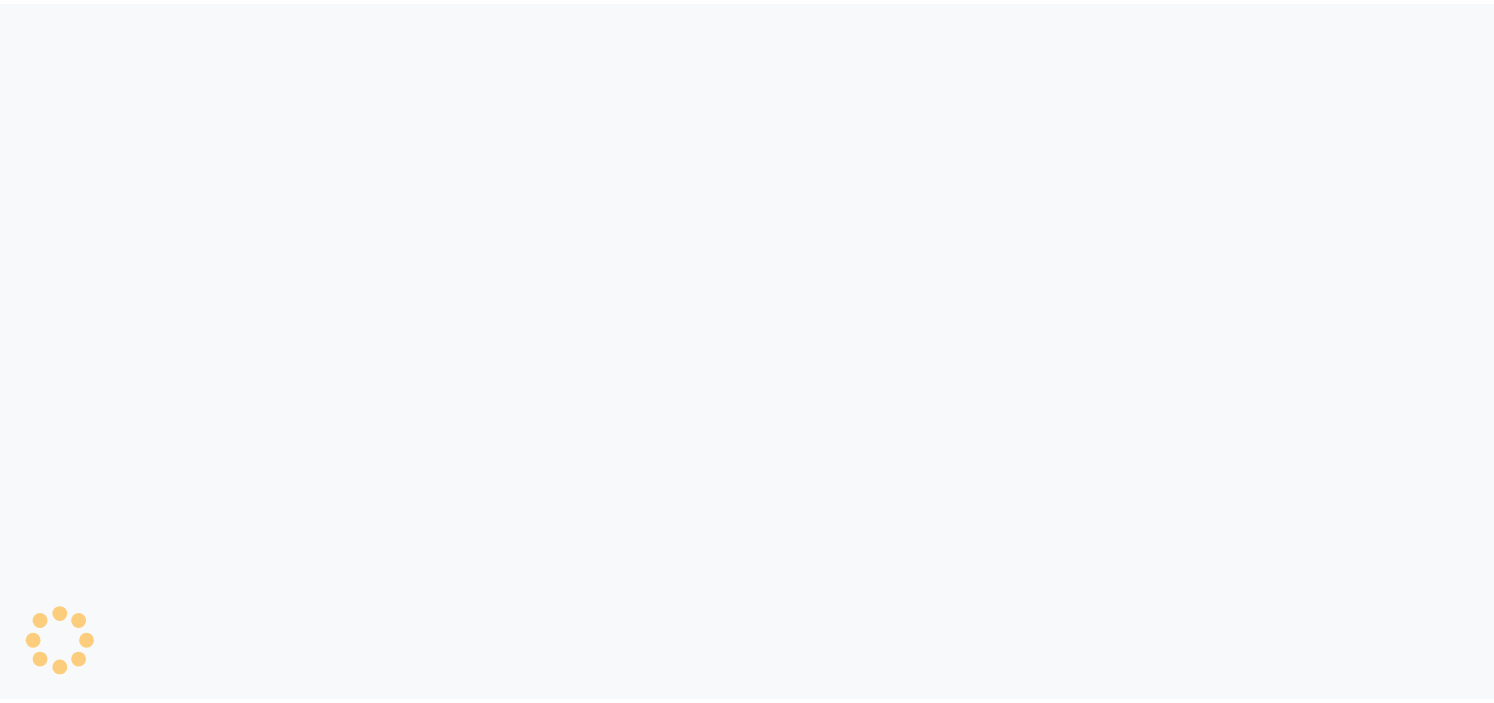 scroll, scrollTop: 0, scrollLeft: 0, axis: both 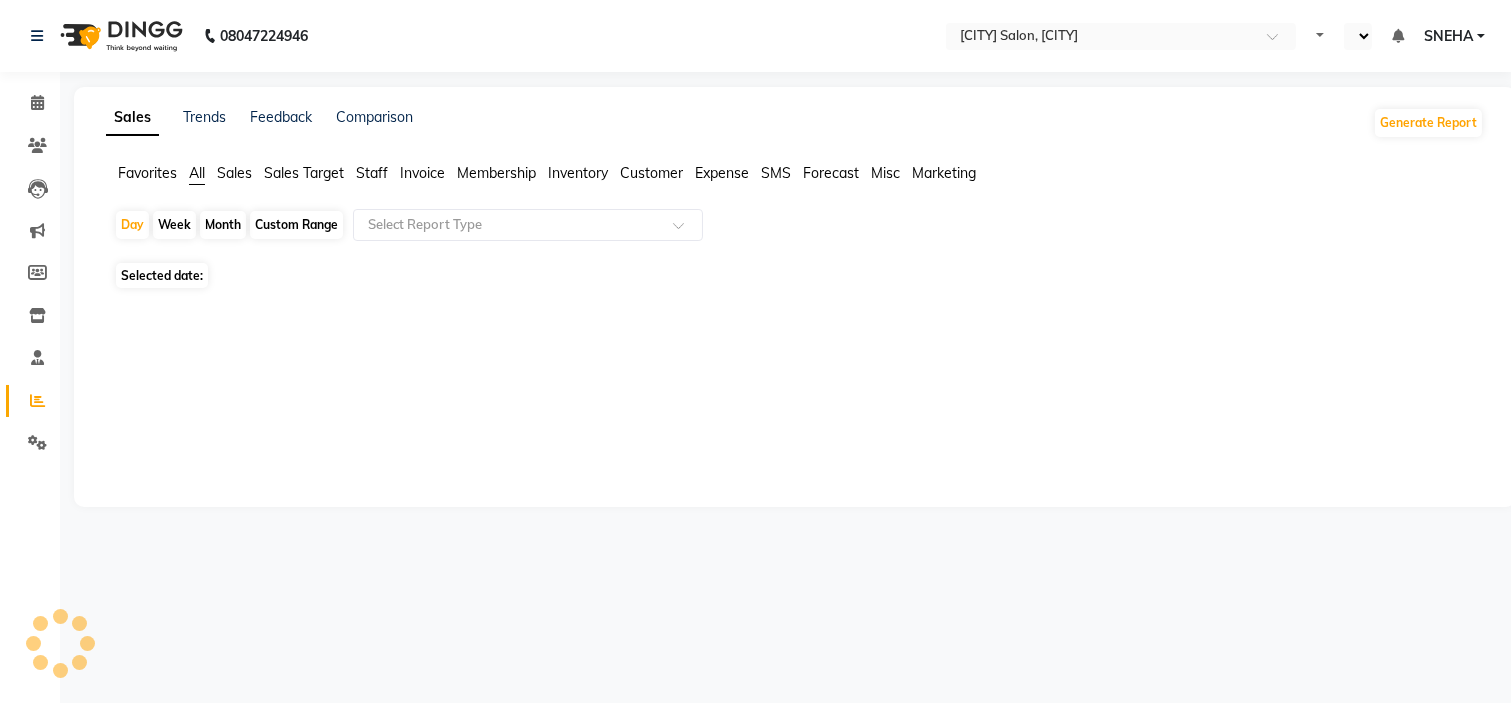select on "en" 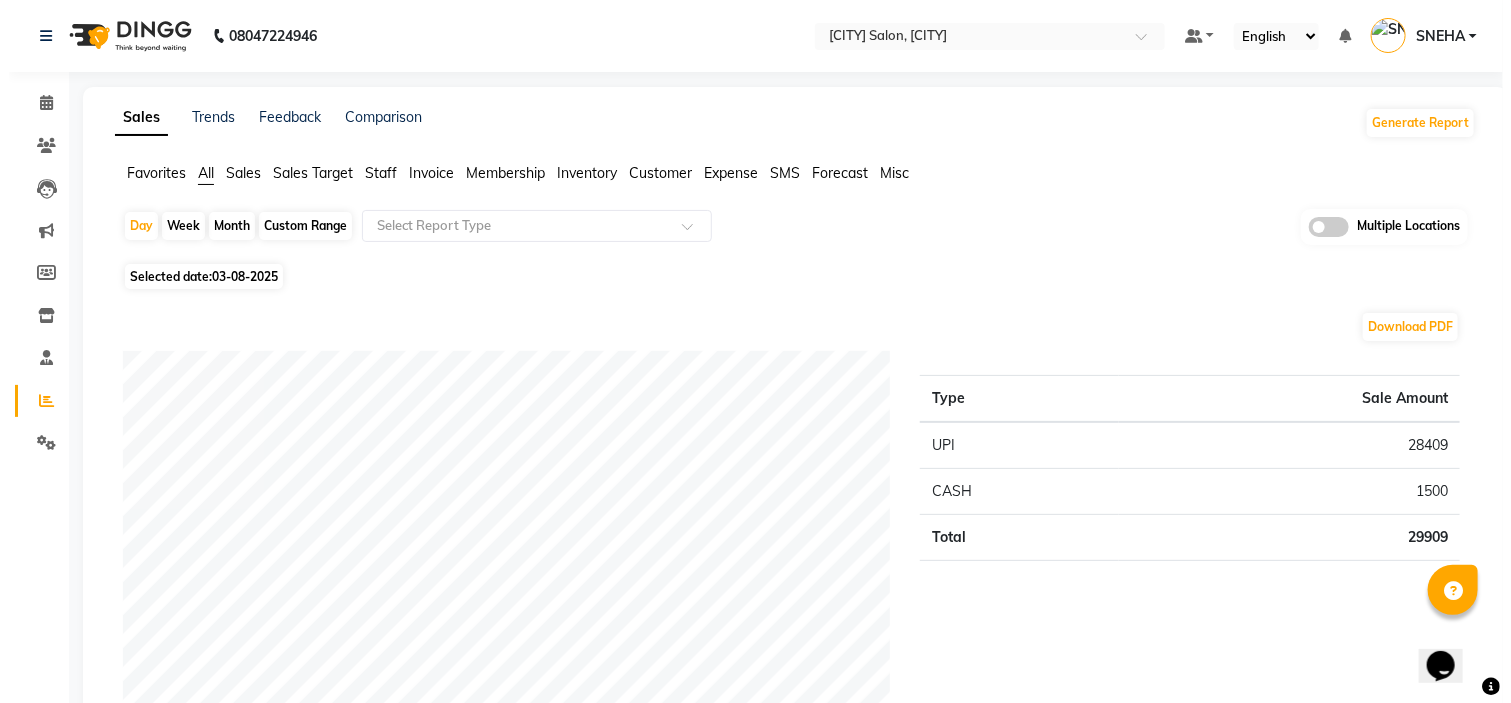 scroll, scrollTop: 0, scrollLeft: 0, axis: both 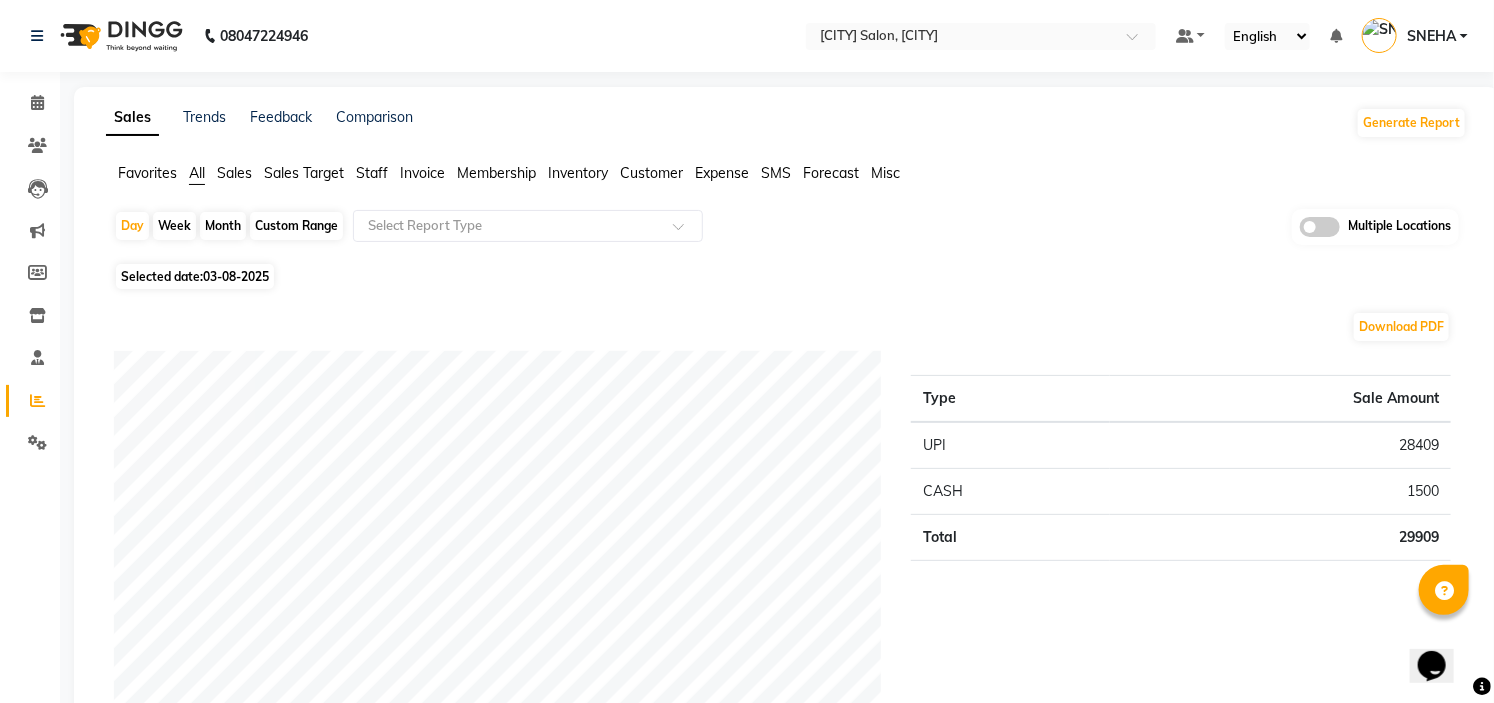 click 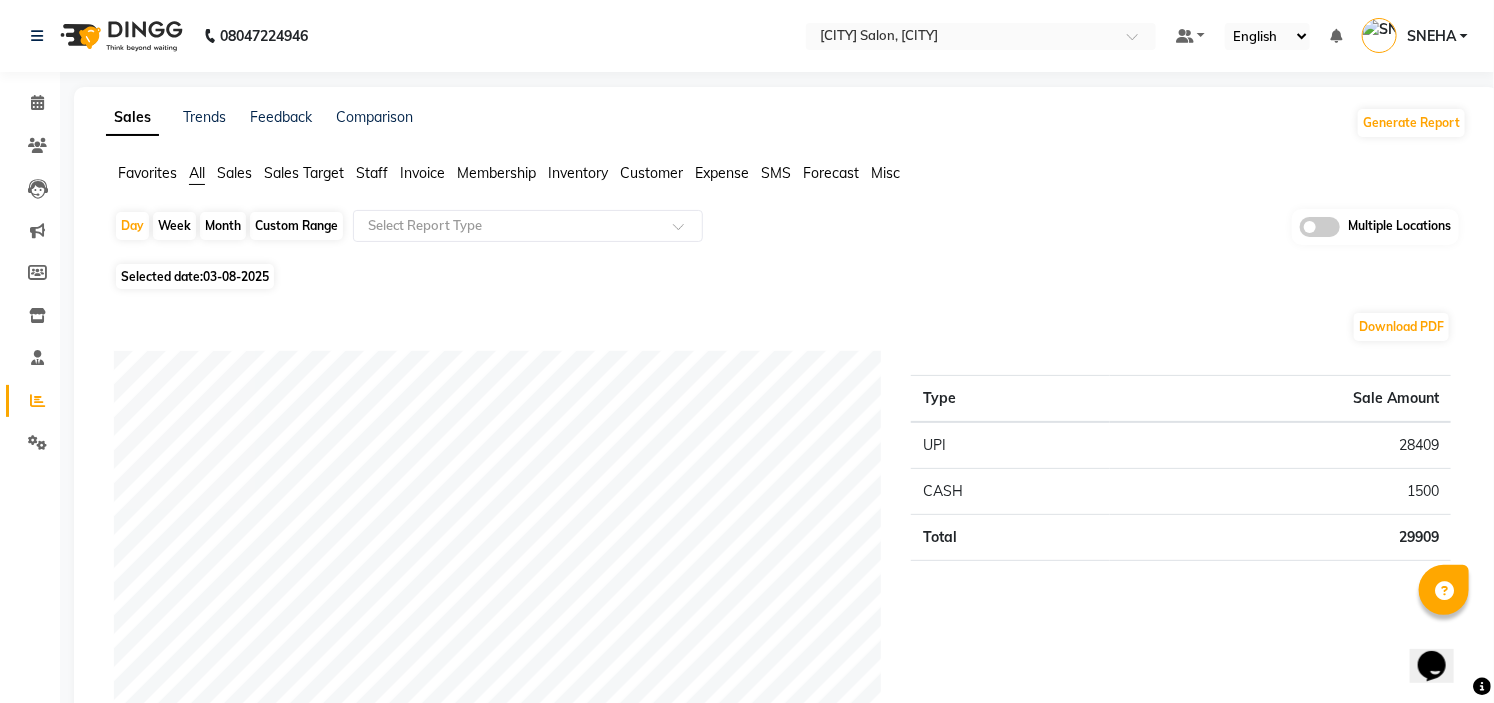 click 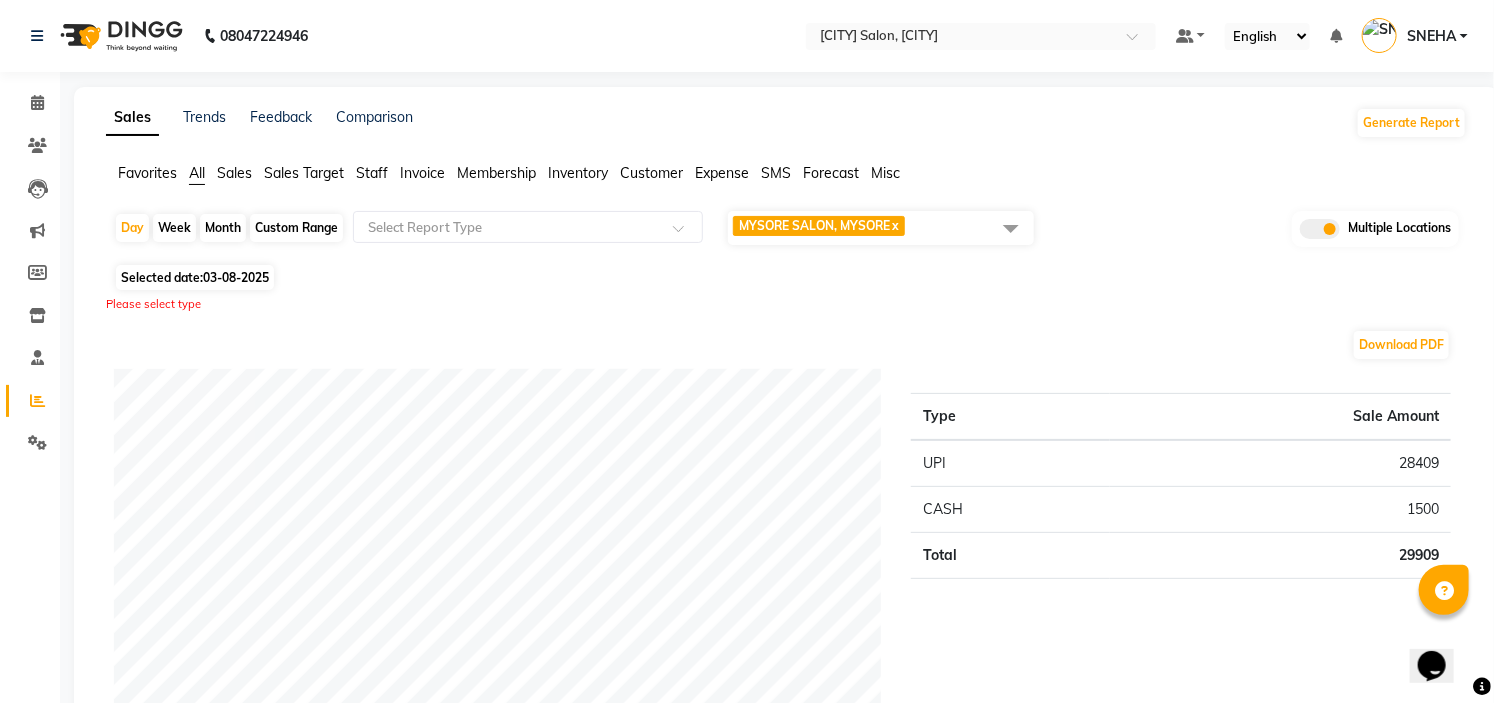 click 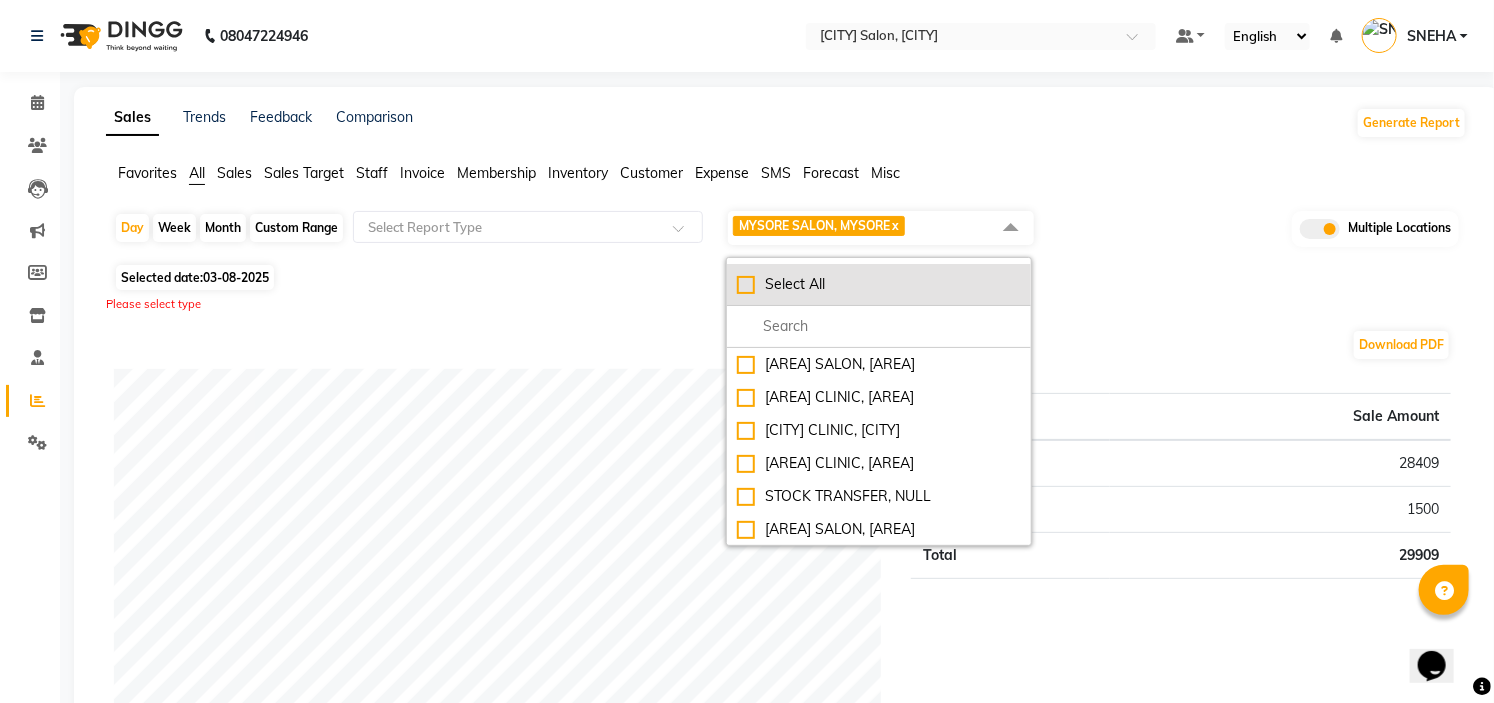 click on "Select All" 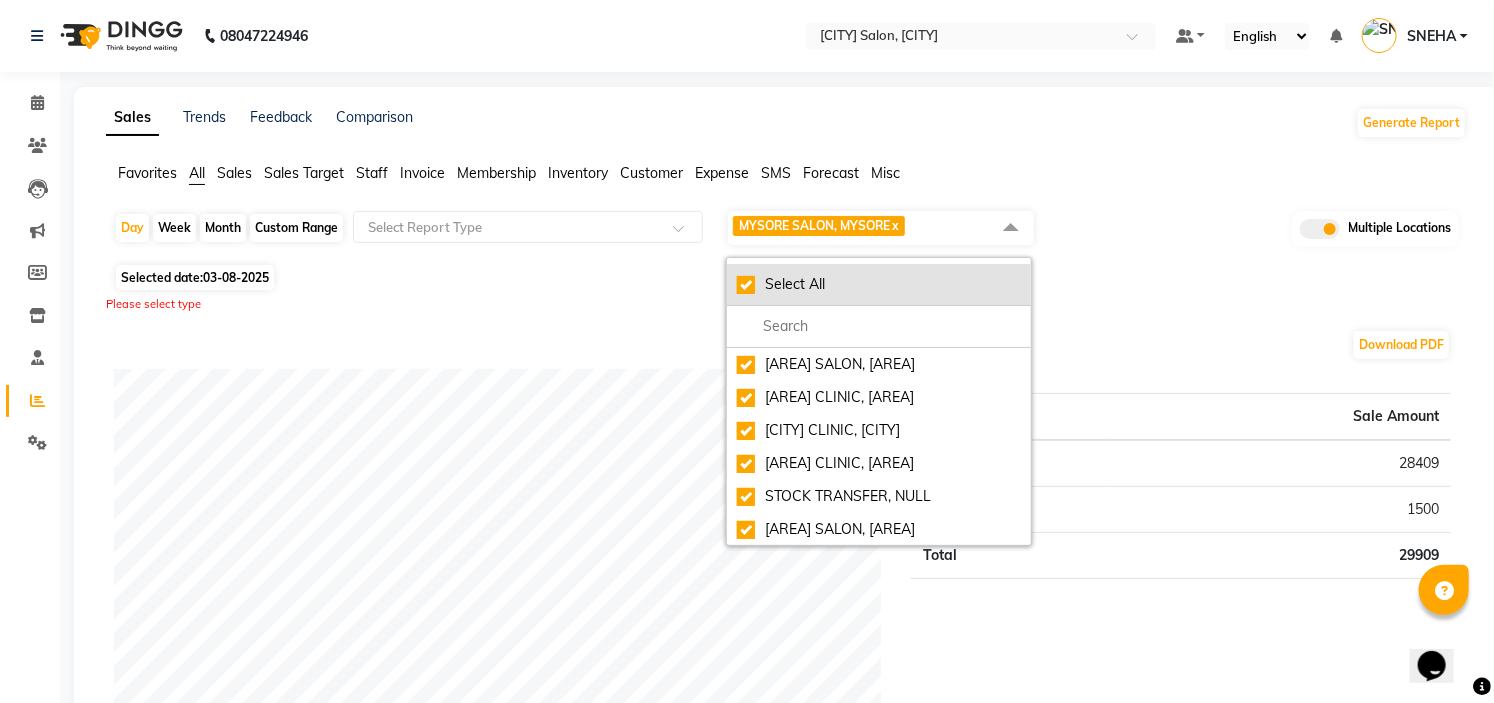 checkbox on "true" 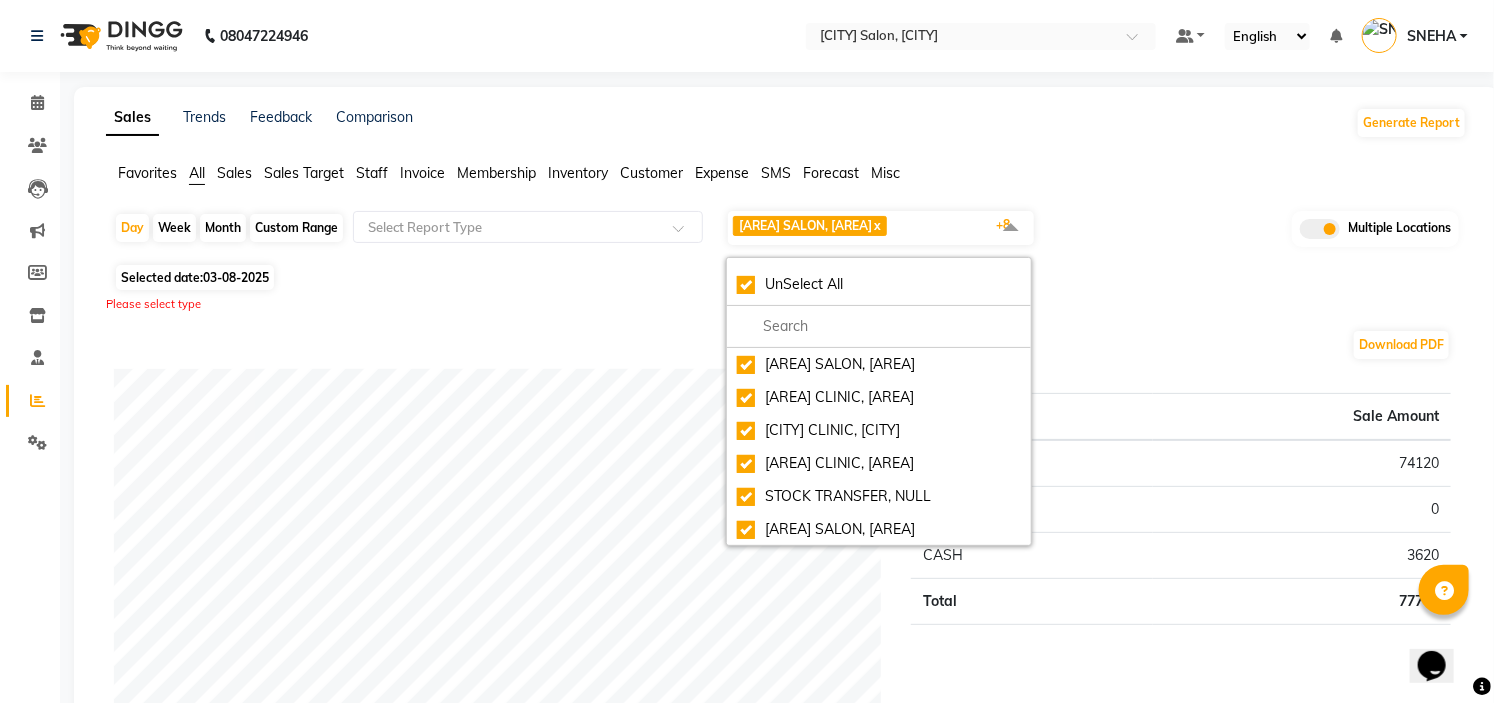 click on "Selected date:  03-08-2025" 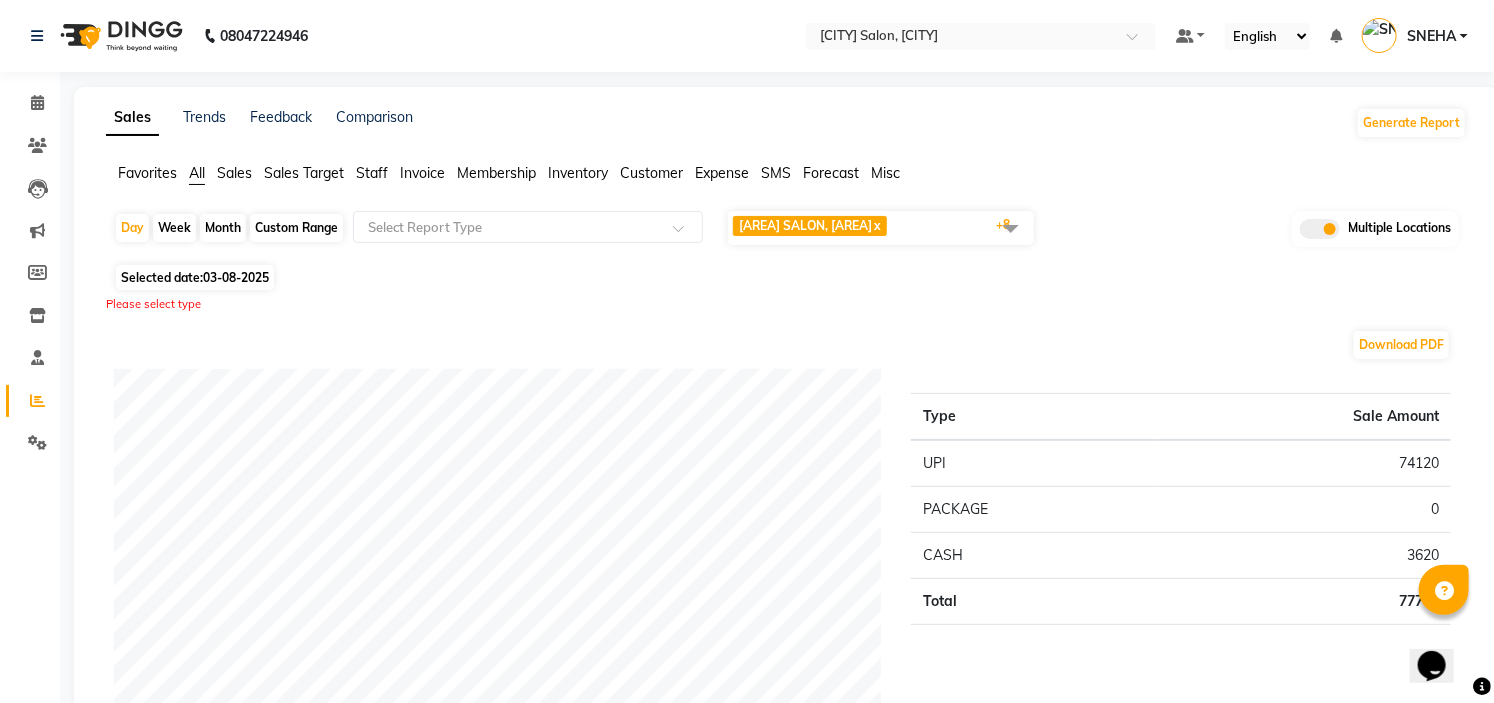 click on "SNEHA" at bounding box center (1431, 36) 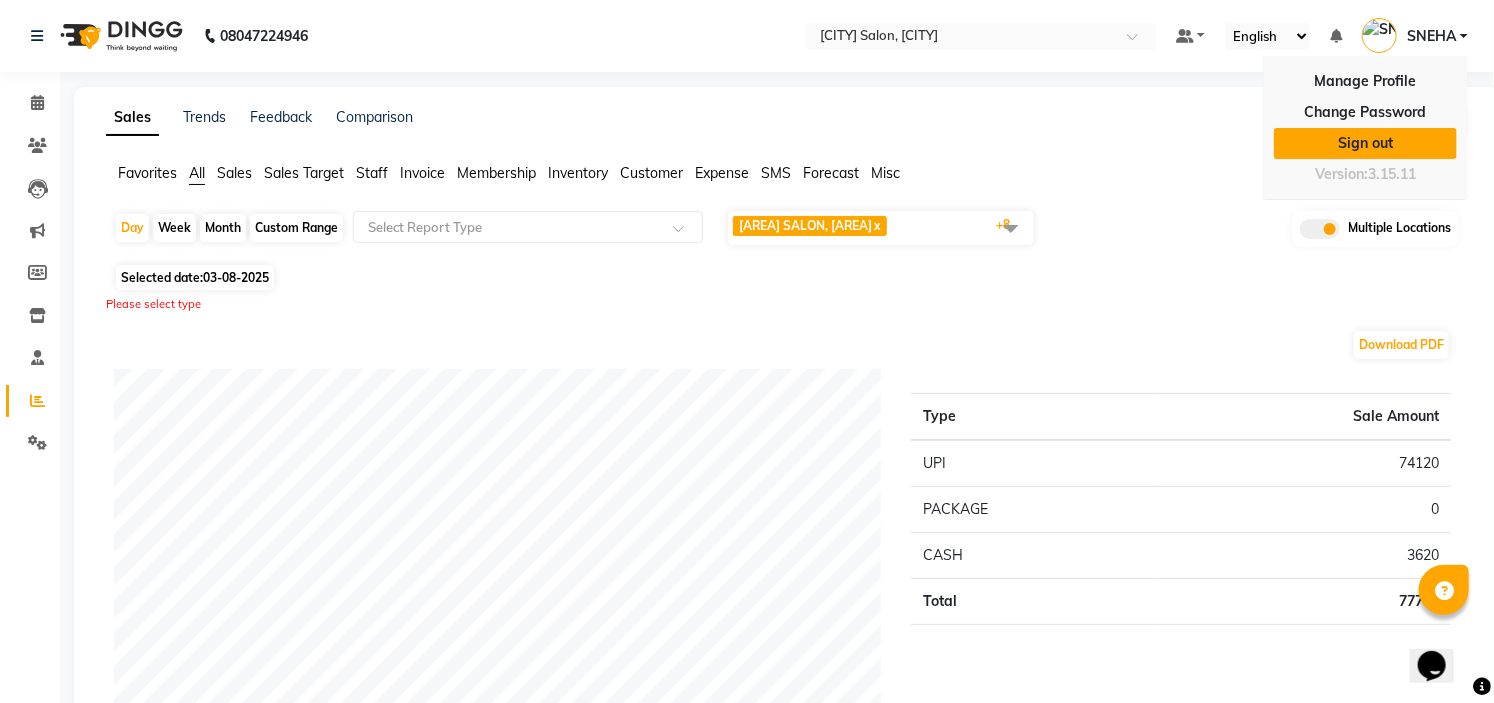 click on "Sign out" at bounding box center [1365, 143] 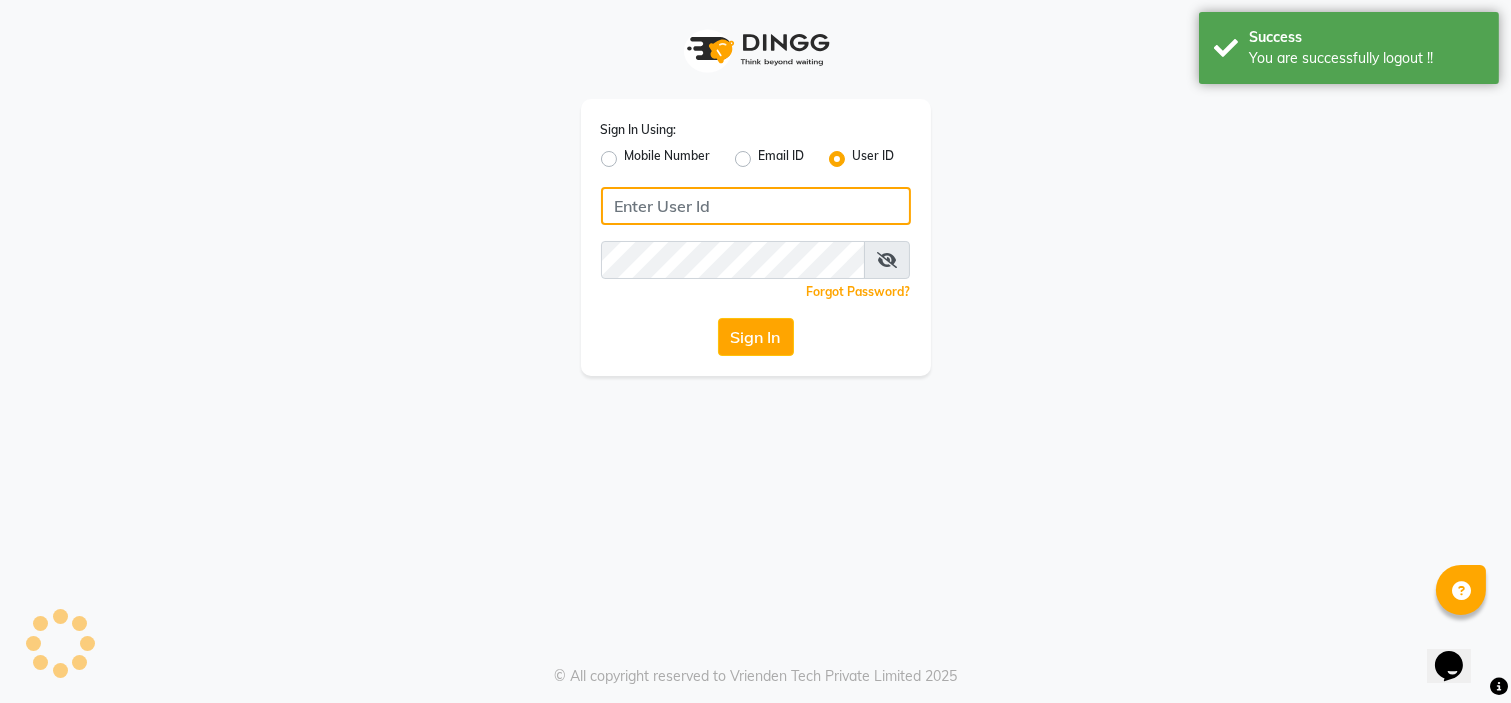 type on "7338156969" 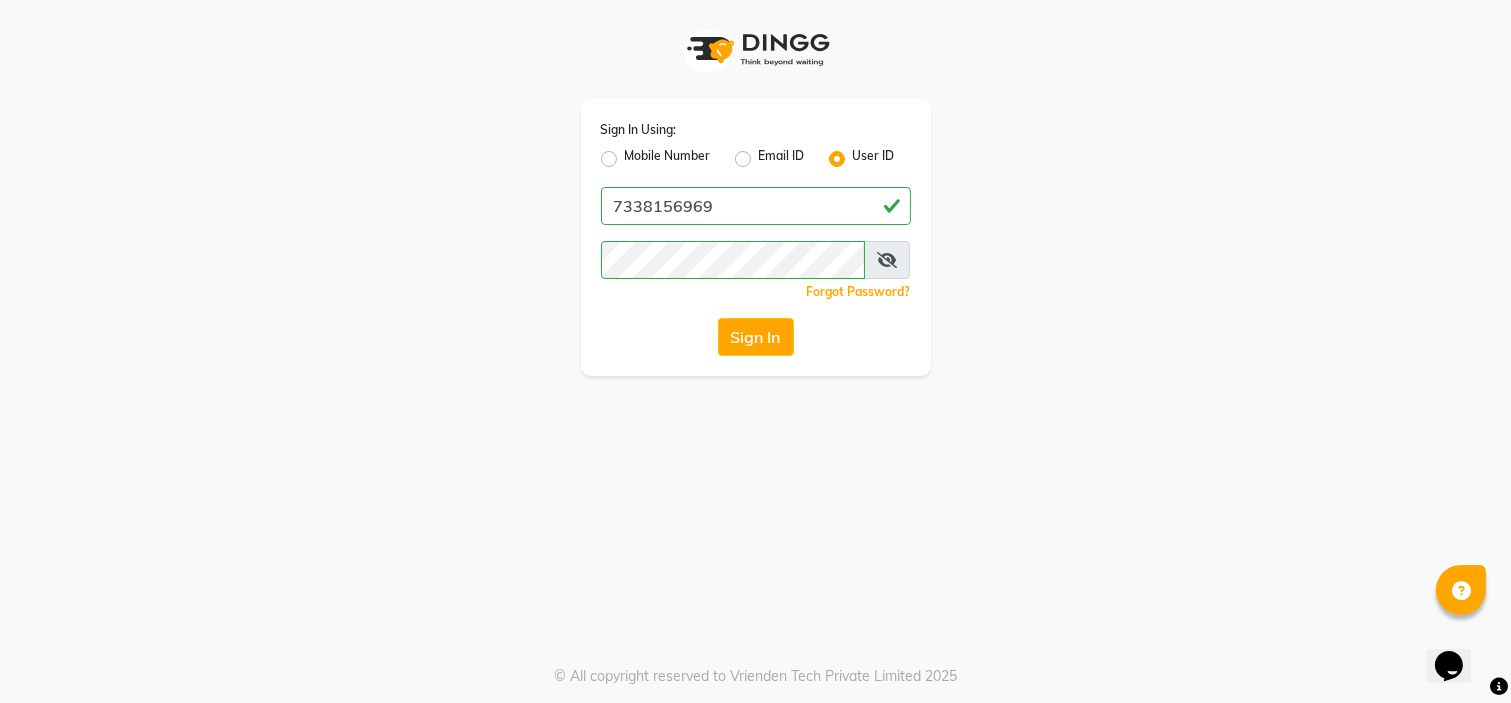 click on "Mobile Number" 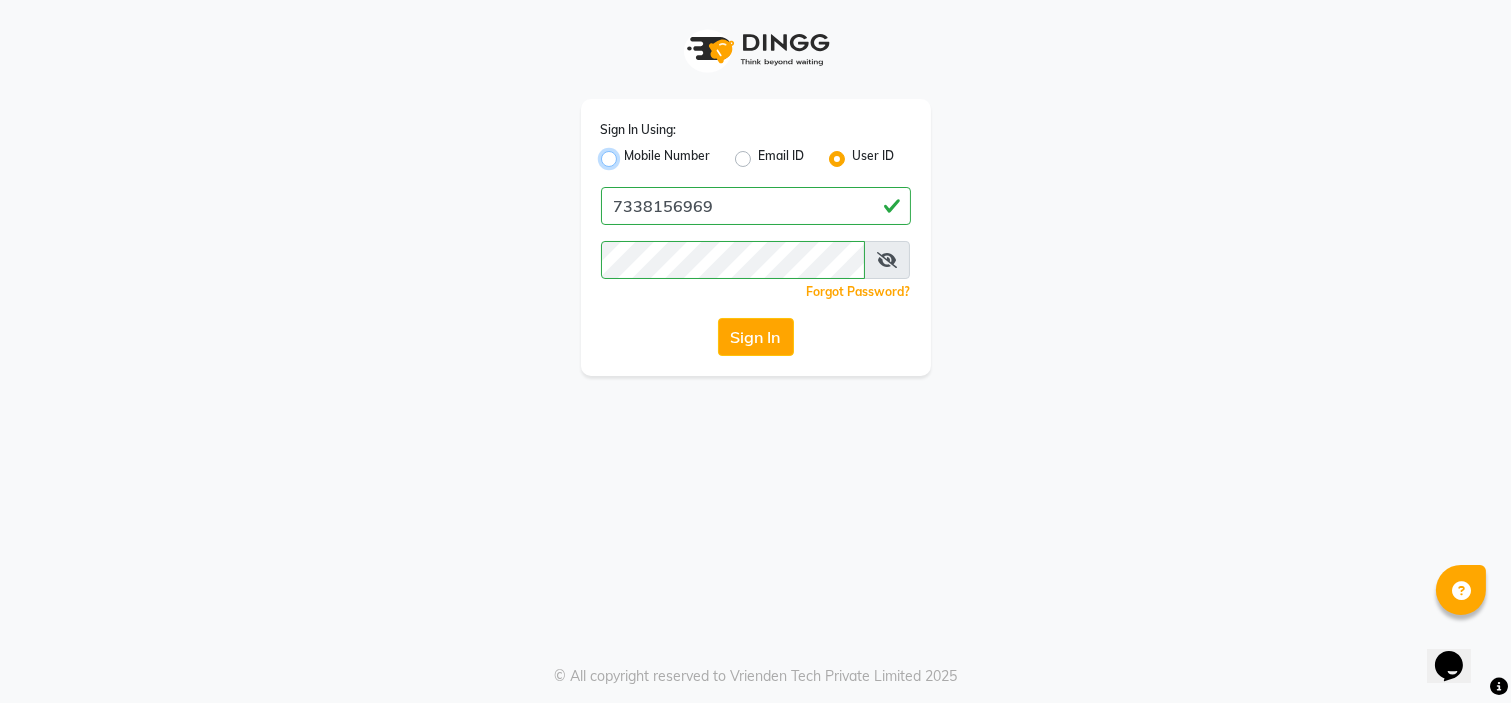 click on "Mobile Number" at bounding box center [631, 153] 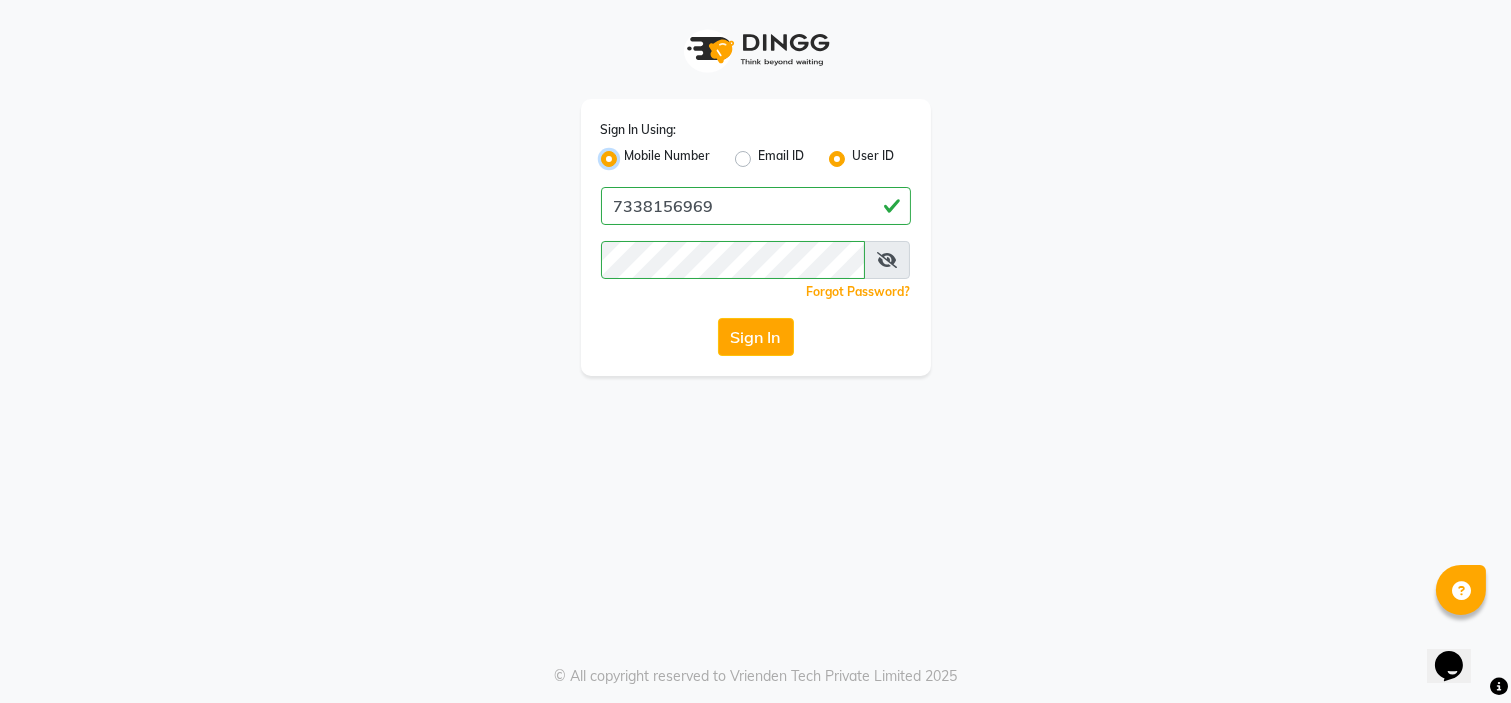 radio on "false" 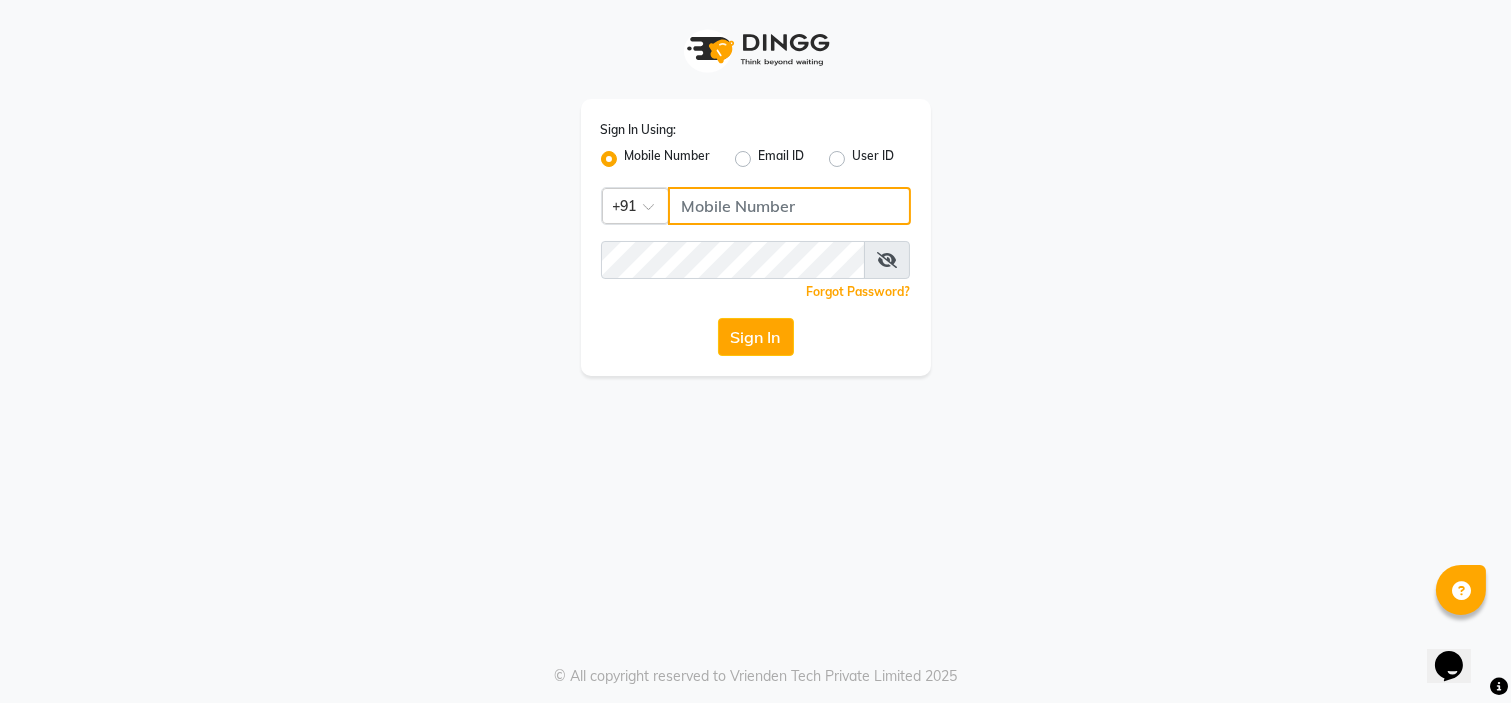 click on "Sign In Using: Mobile Number Email ID User ID Country Code × +91  Remember me Forgot Password?  Sign In" 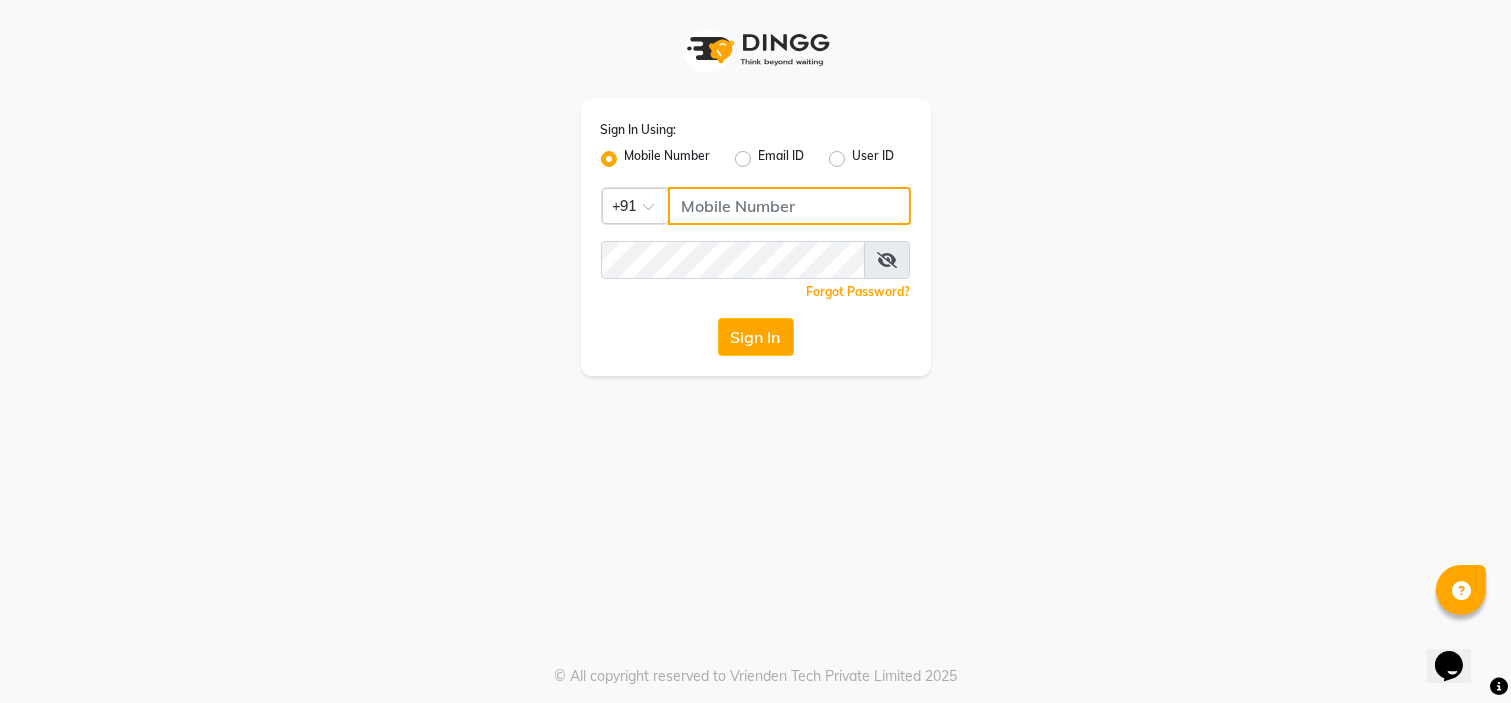 type on "7338156969" 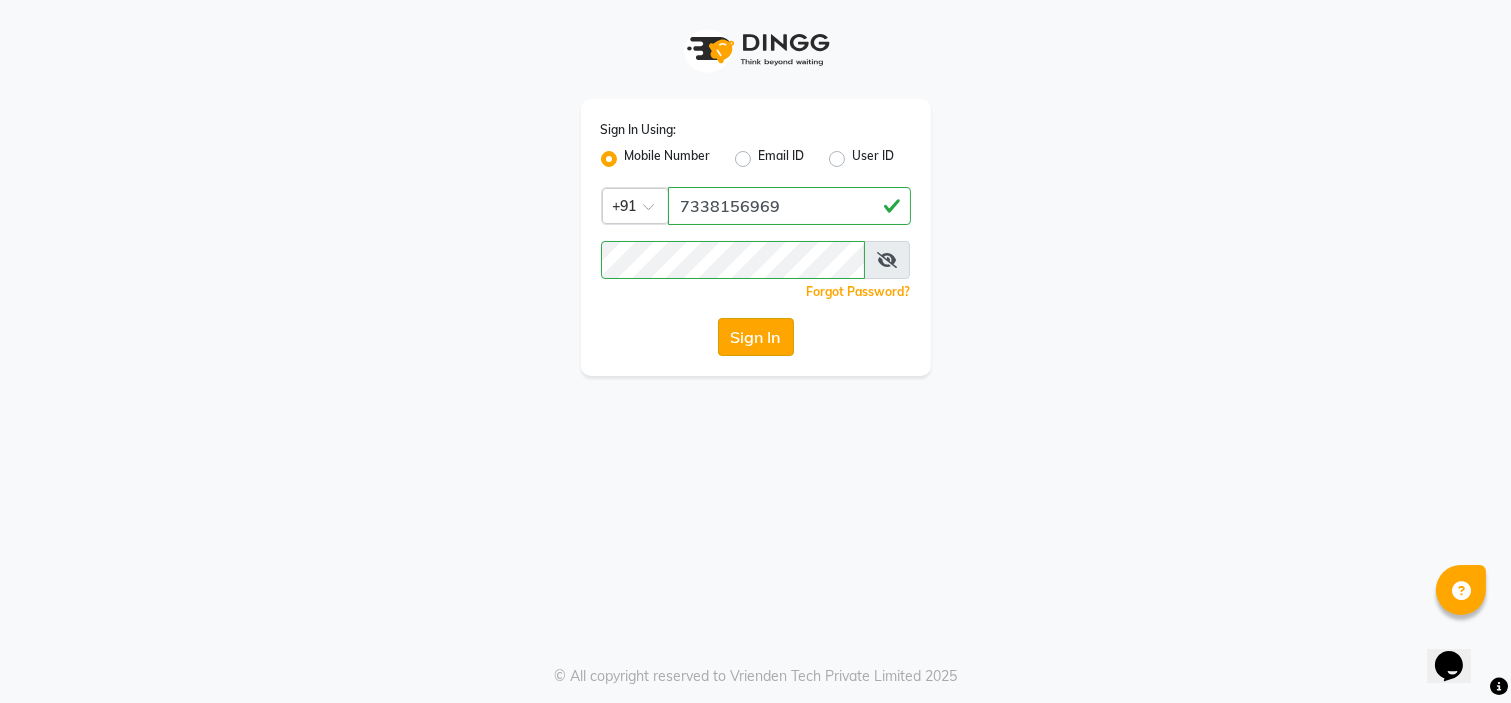 click on "Sign In" 